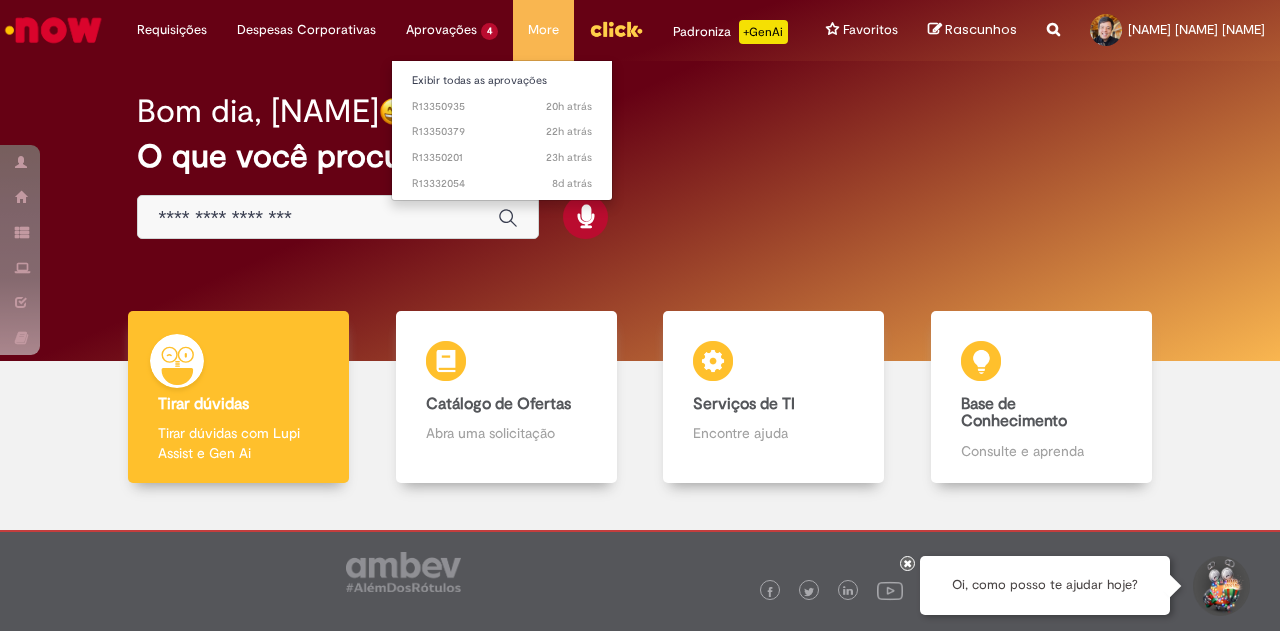 scroll, scrollTop: 0, scrollLeft: 0, axis: both 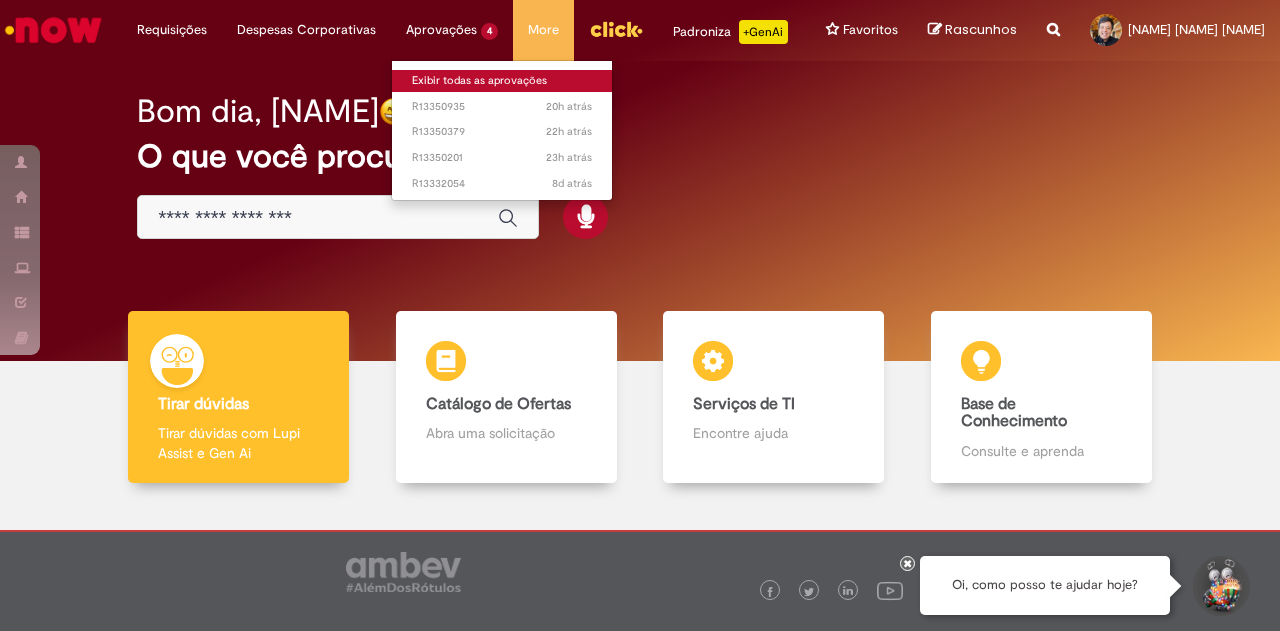 click on "Exibir todas as aprovações" at bounding box center (502, 81) 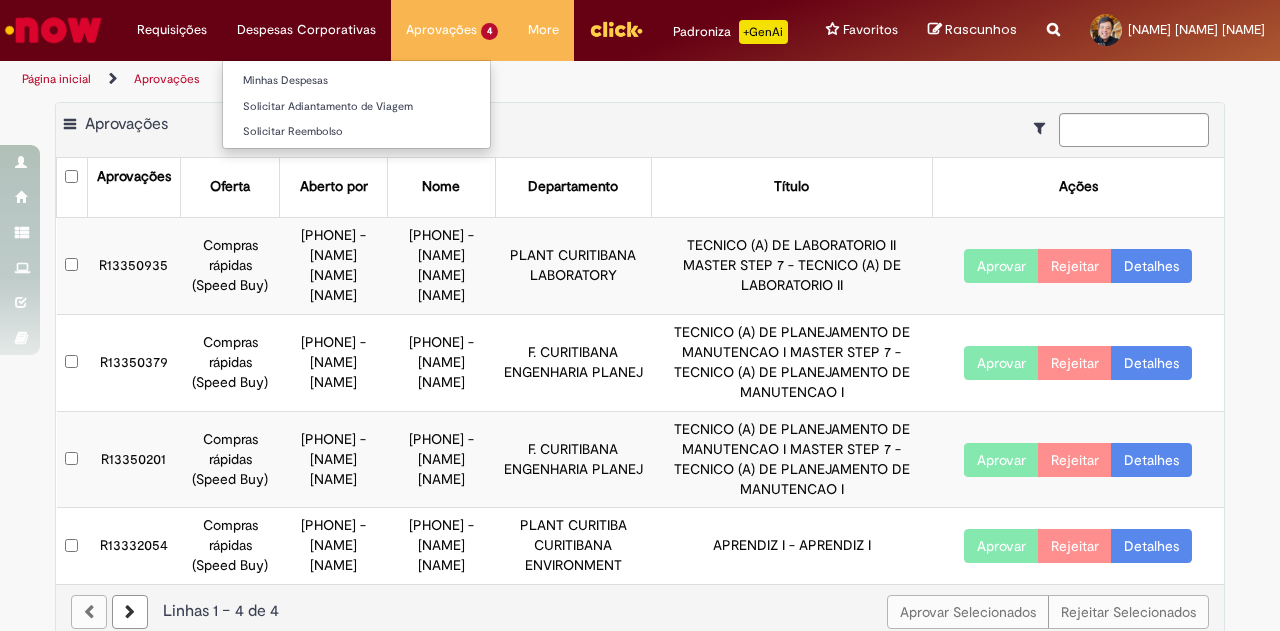 scroll, scrollTop: 0, scrollLeft: 0, axis: both 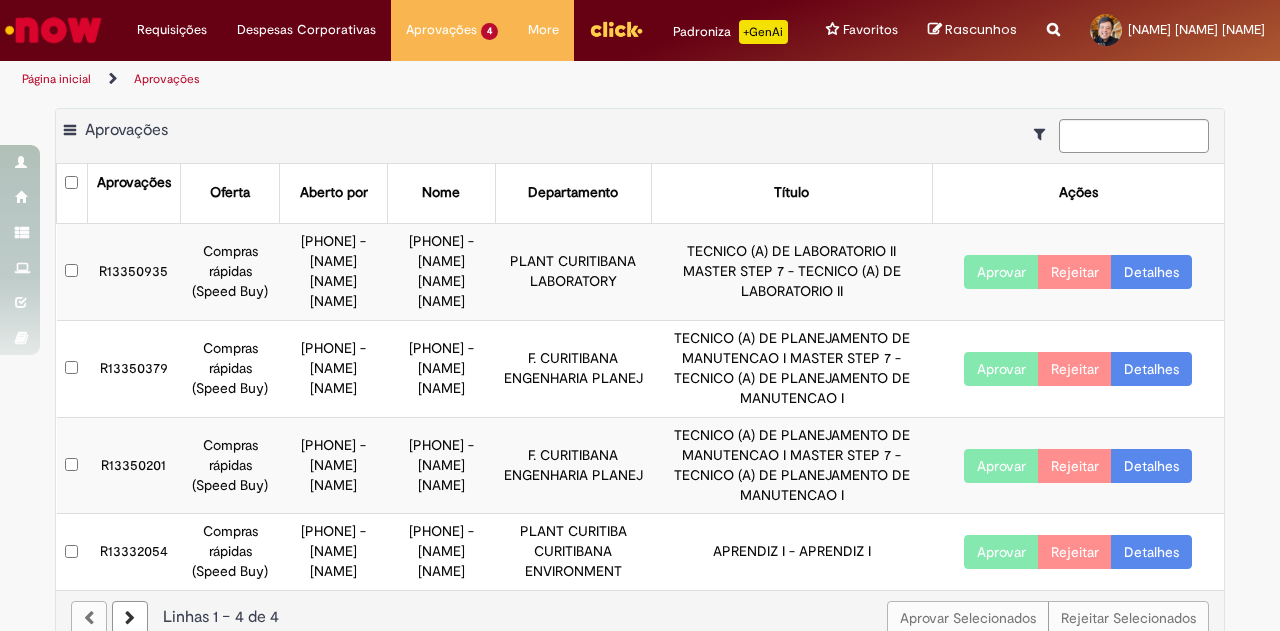 click at bounding box center [53, 30] 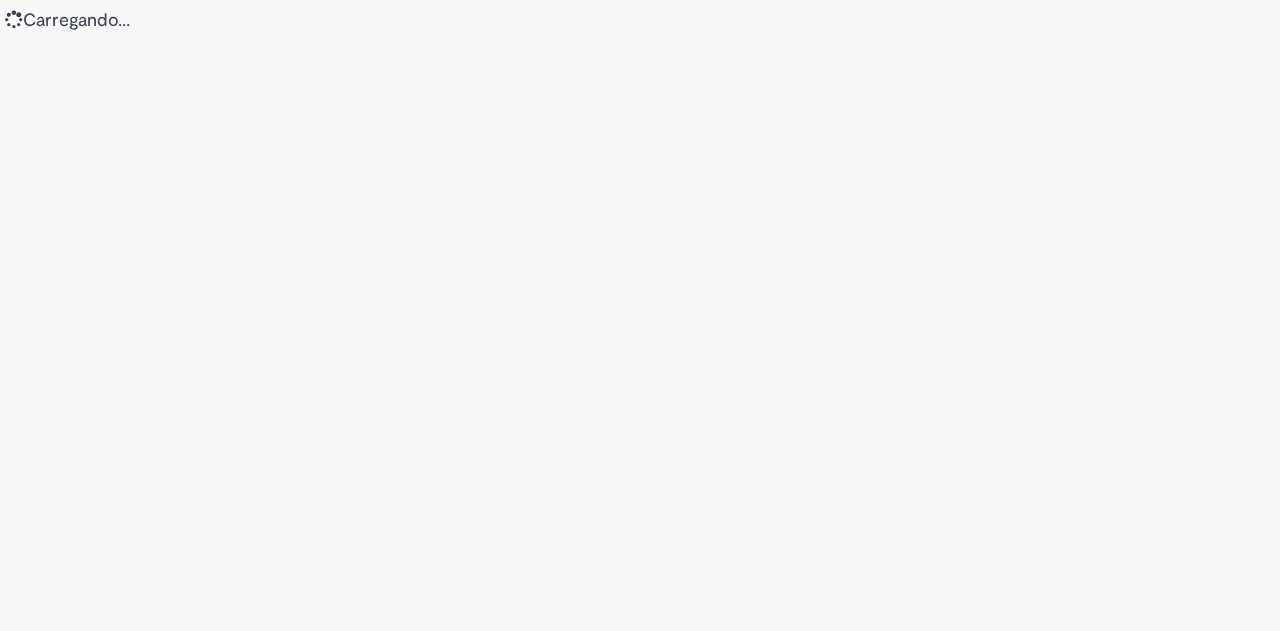 scroll, scrollTop: 0, scrollLeft: 0, axis: both 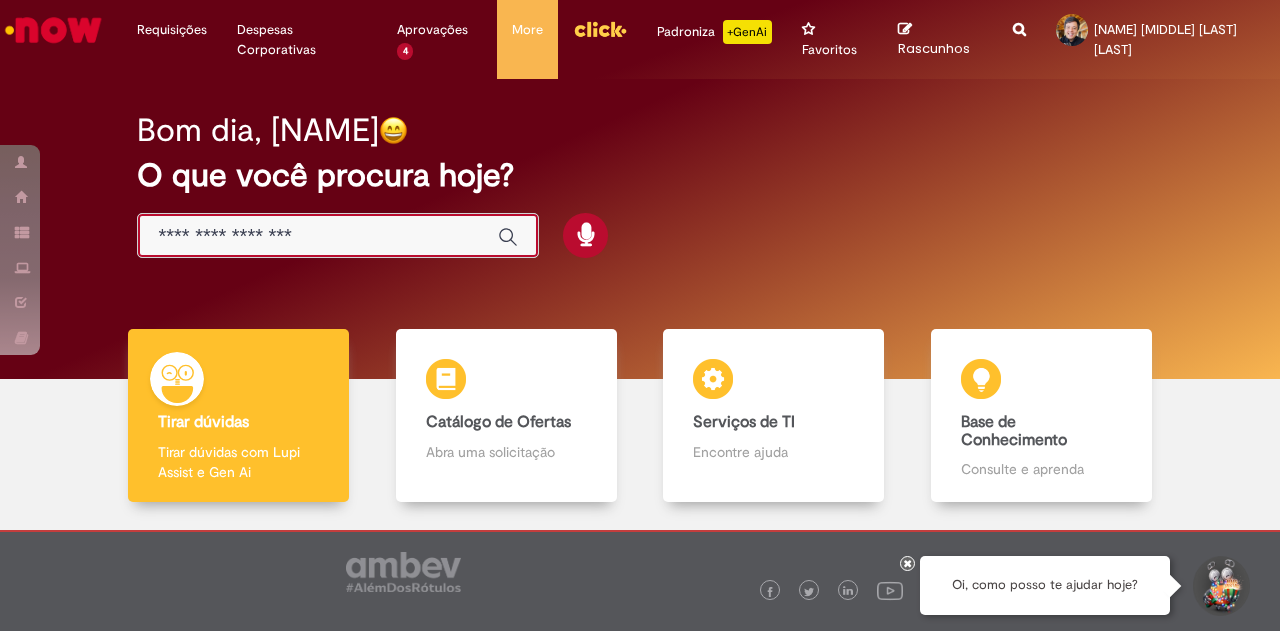 click at bounding box center [318, 236] 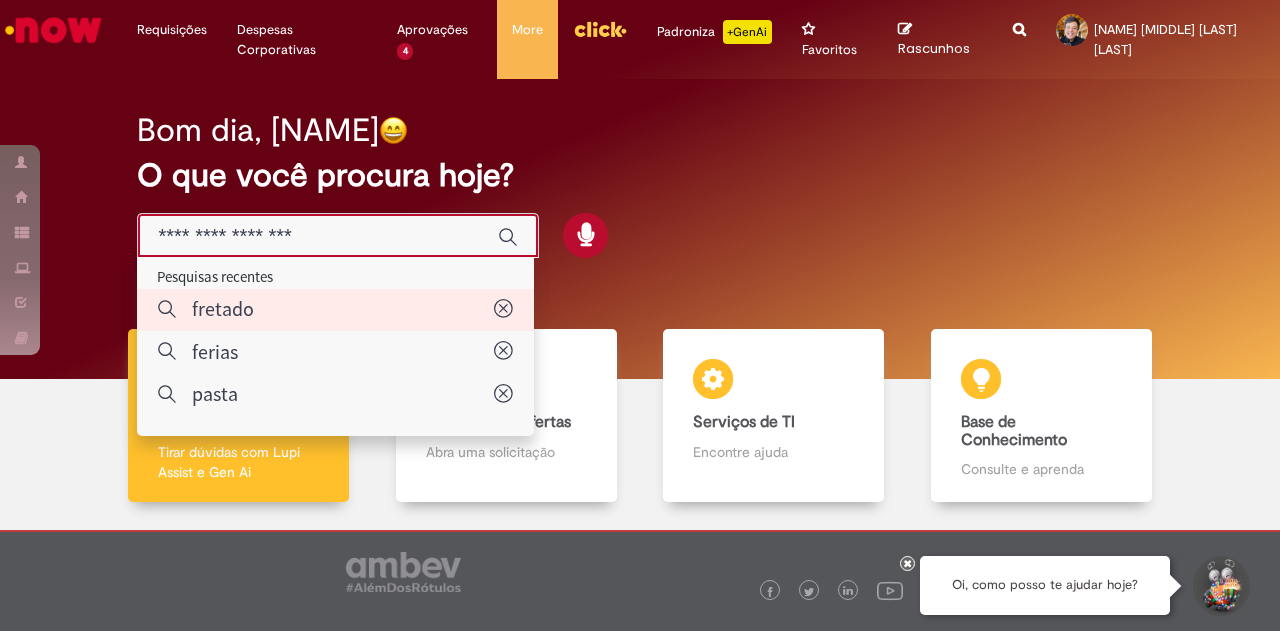 type on "*******" 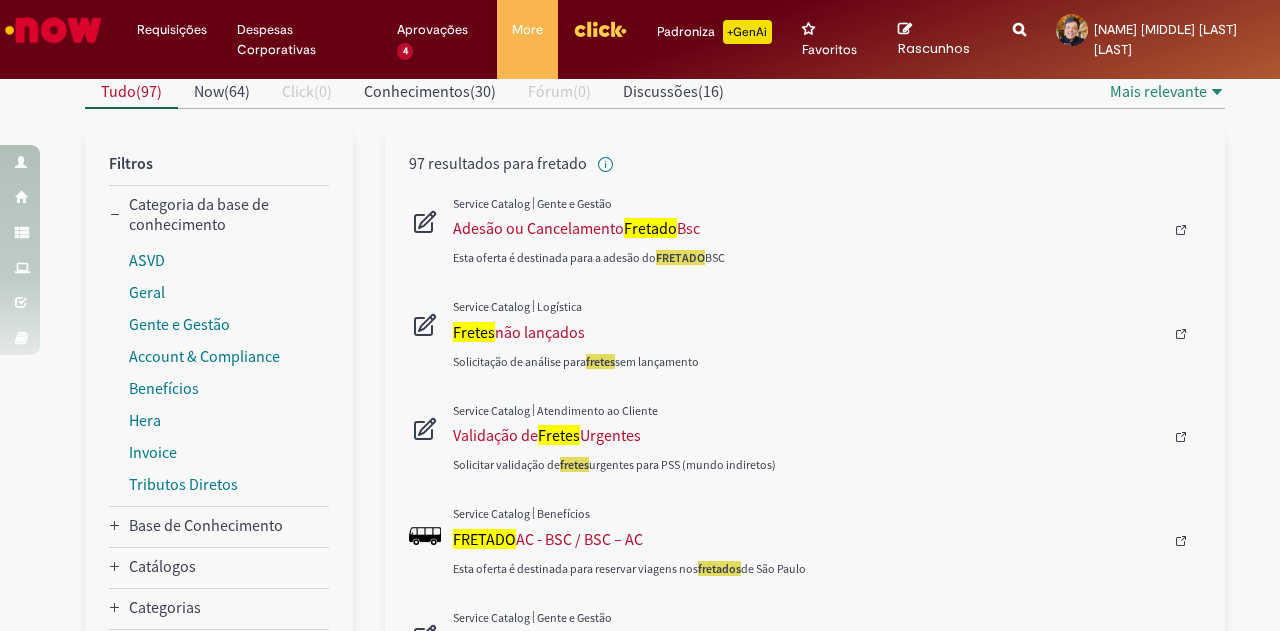 scroll, scrollTop: 300, scrollLeft: 0, axis: vertical 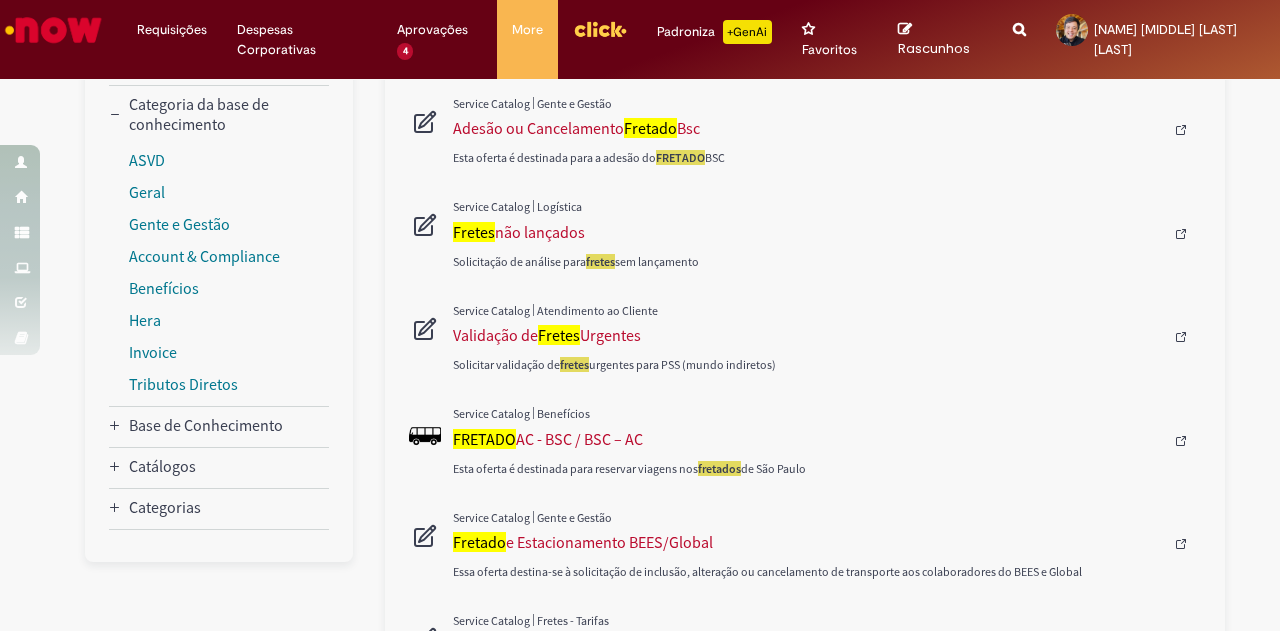 click on "Benefícios" at bounding box center (563, 413) 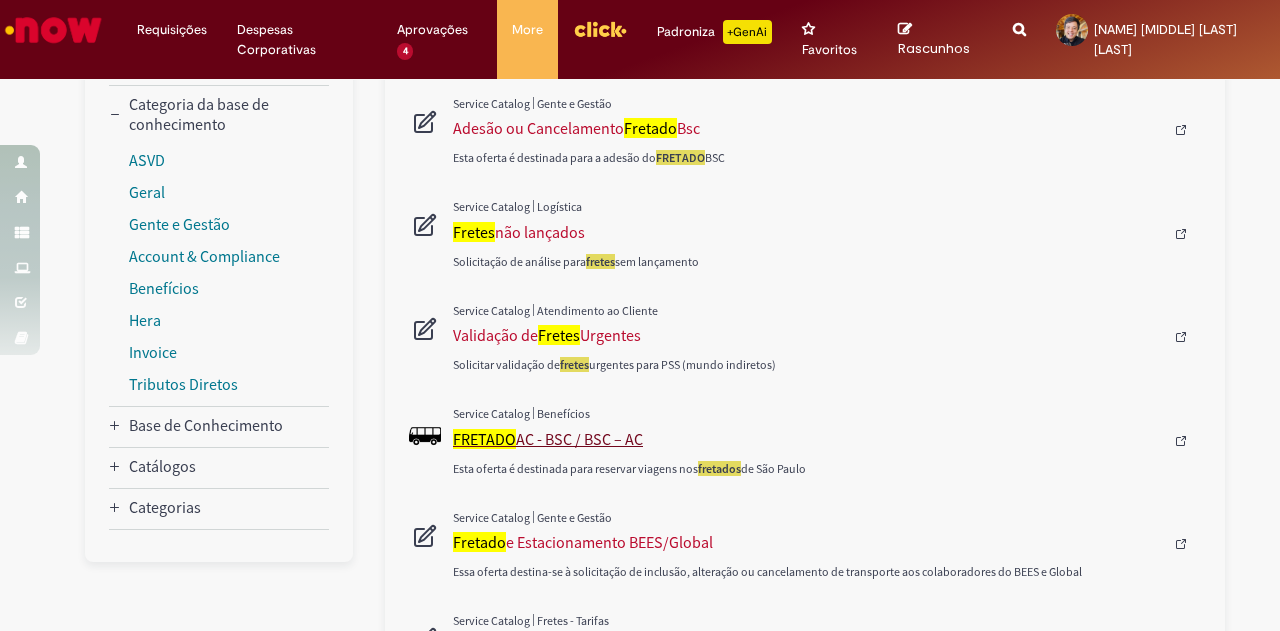 click on "FRETADO  AC - BSC / BSC – AC" at bounding box center [808, 439] 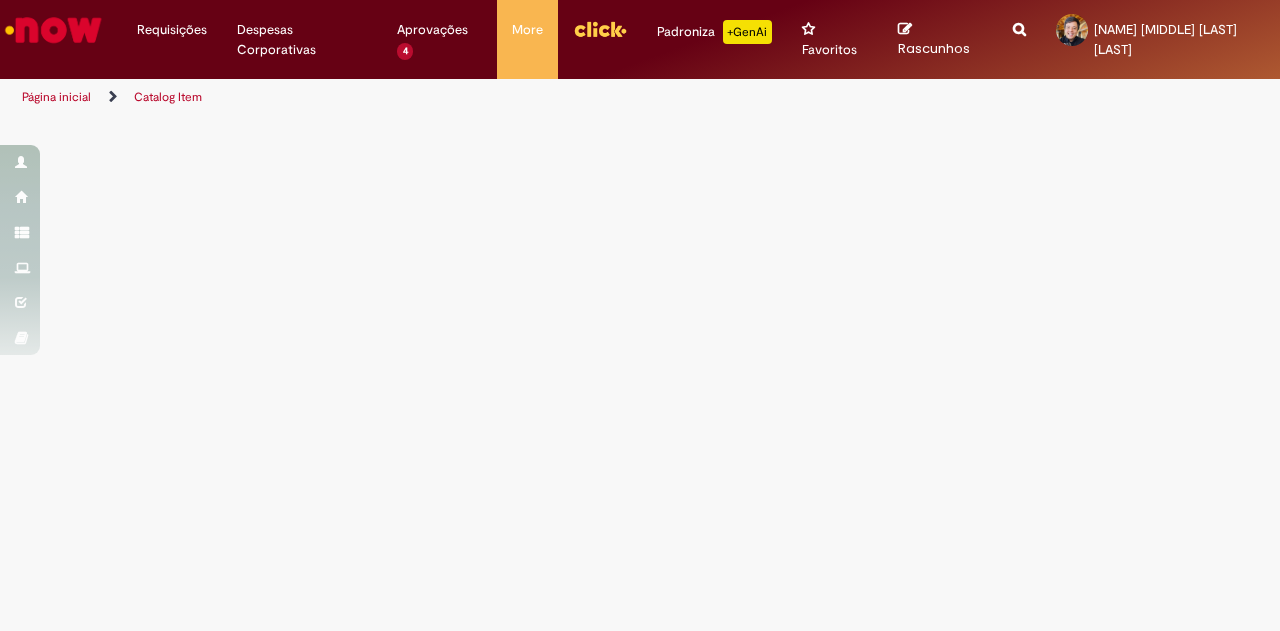 scroll, scrollTop: 0, scrollLeft: 0, axis: both 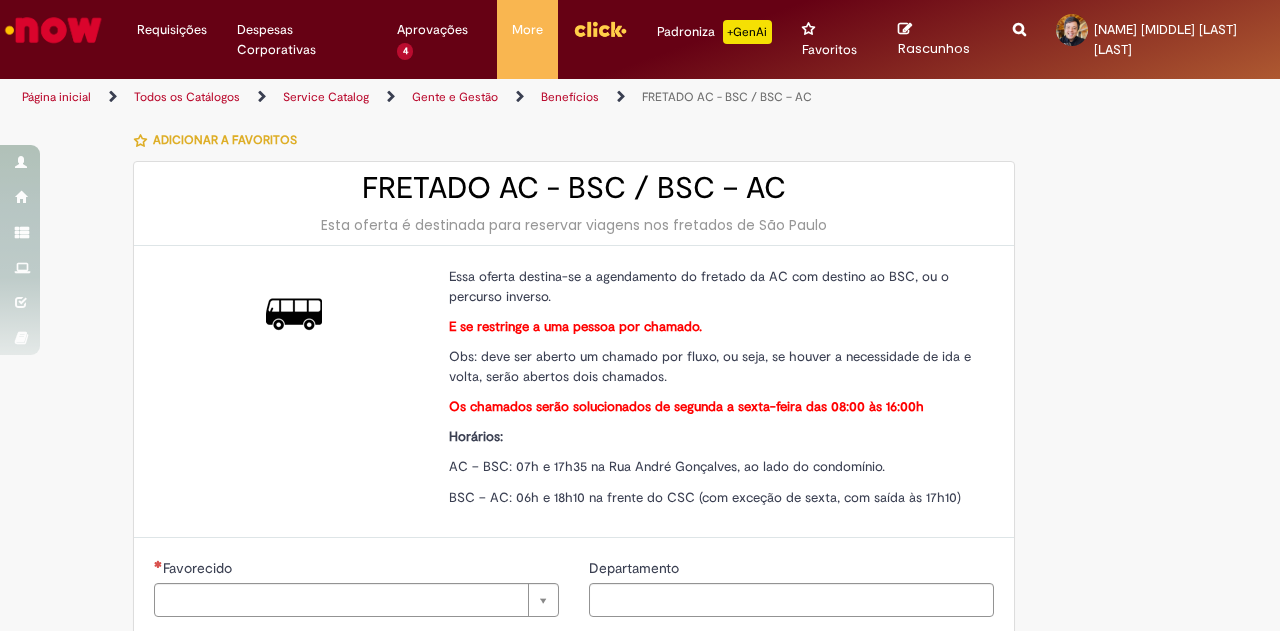 type on "********" 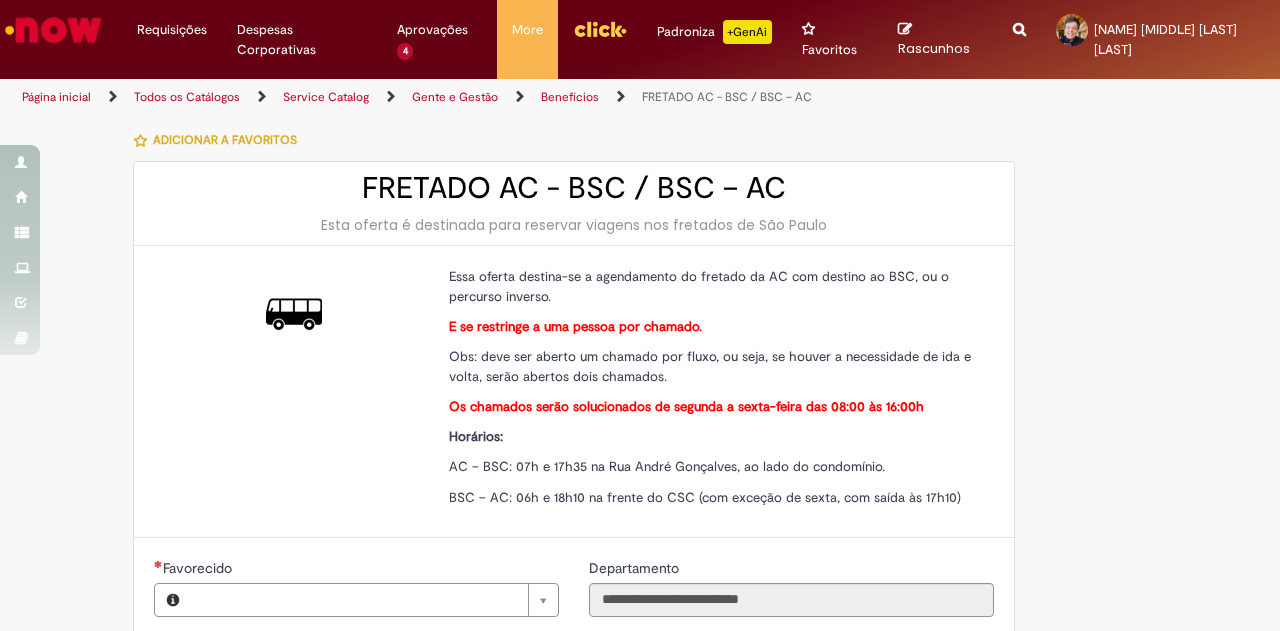 type on "**********" 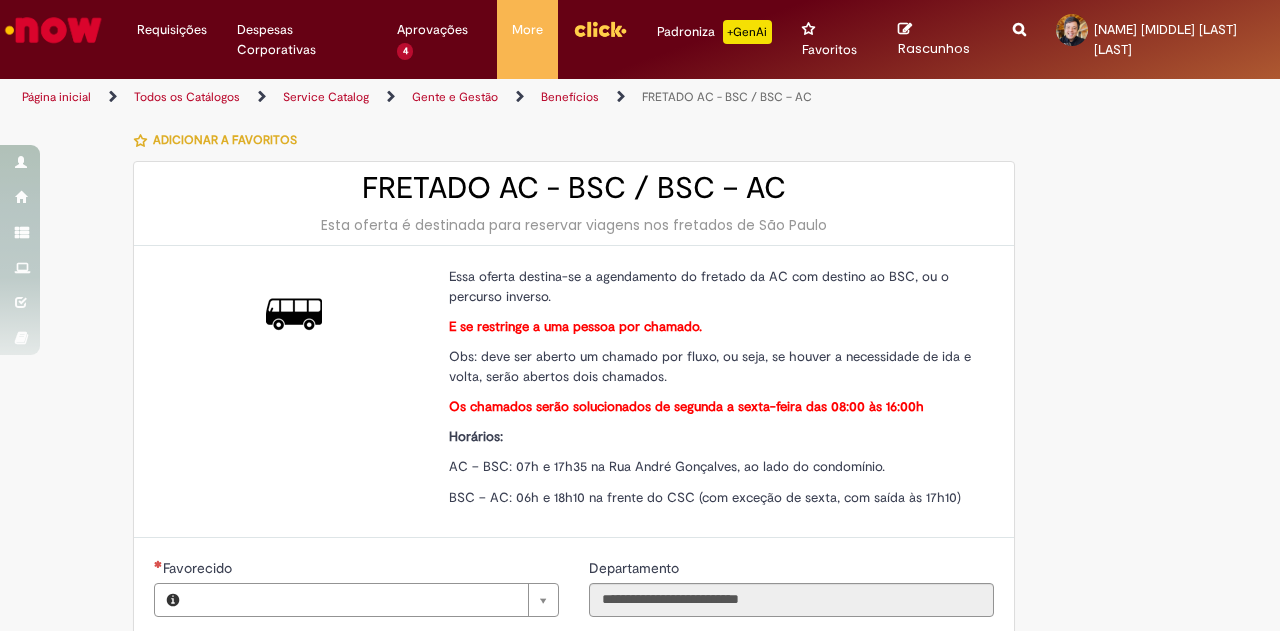 type on "**********" 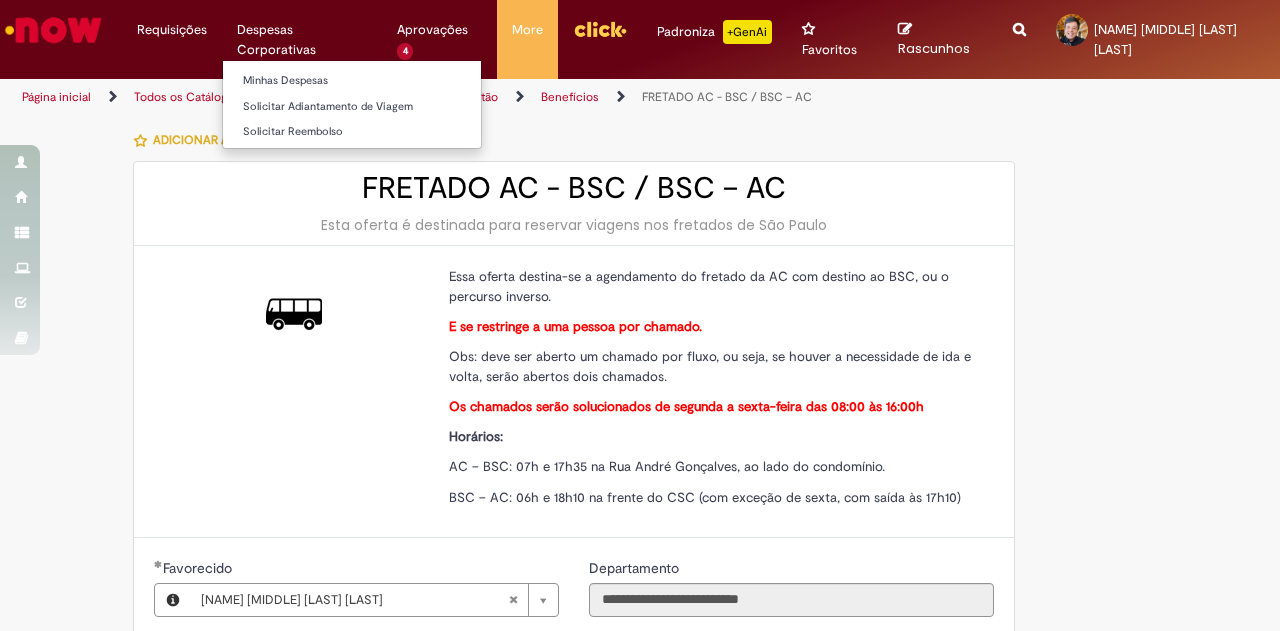 type on "**********" 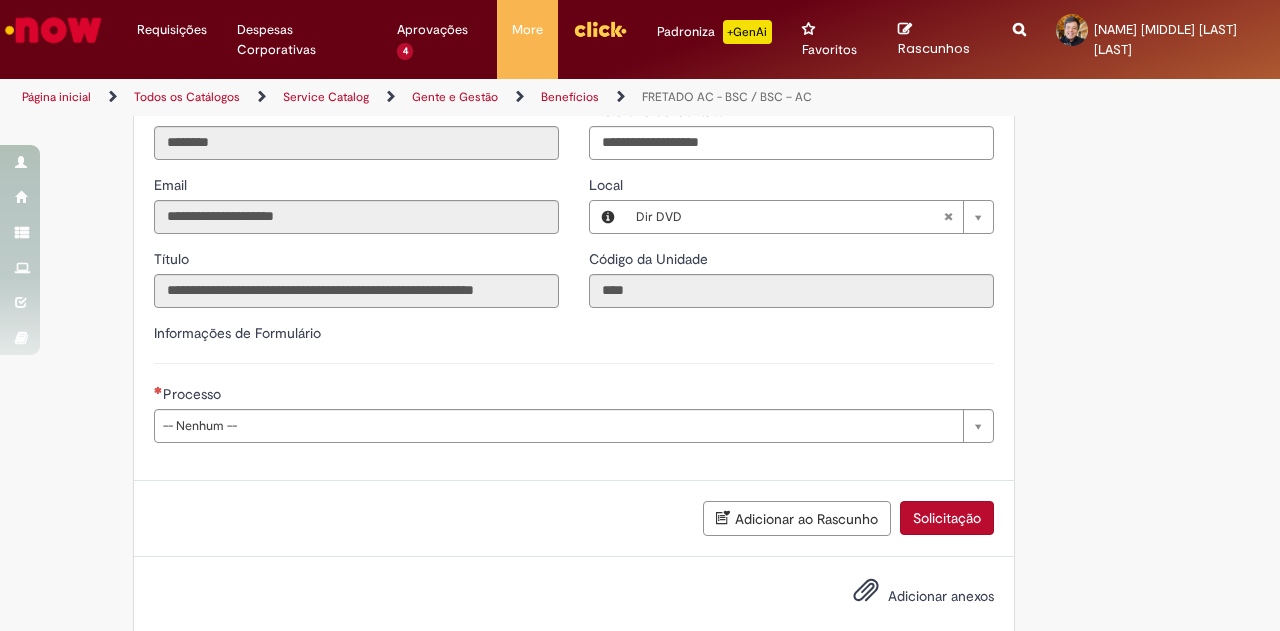 scroll, scrollTop: 560, scrollLeft: 0, axis: vertical 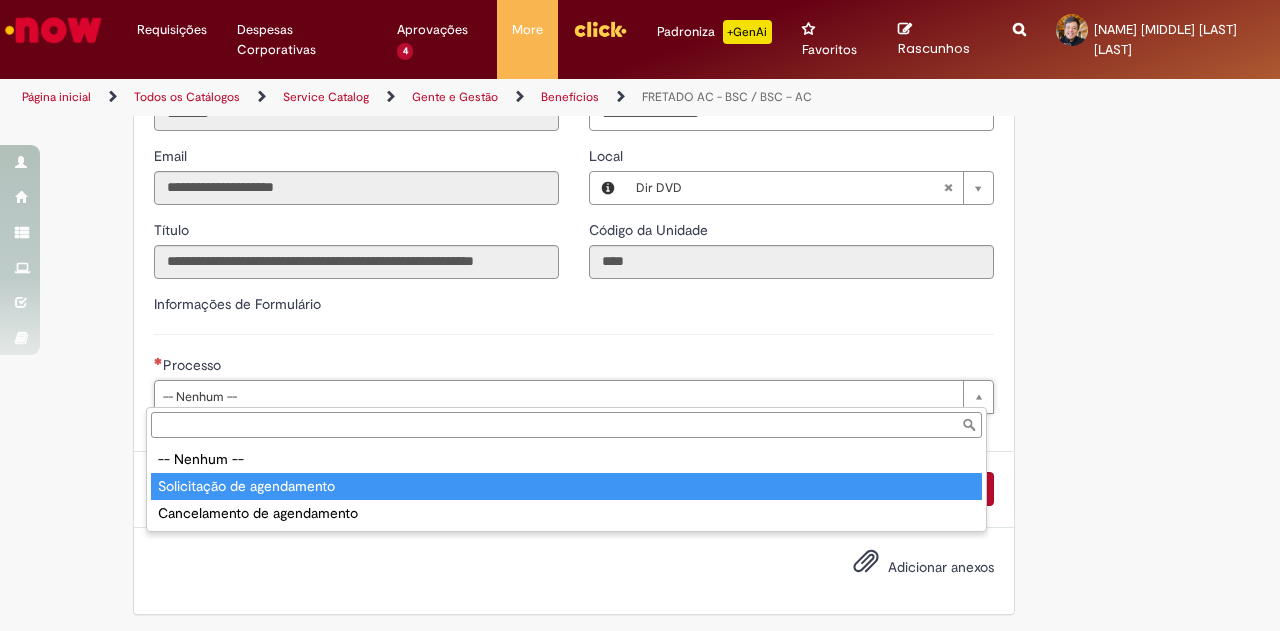 type on "**********" 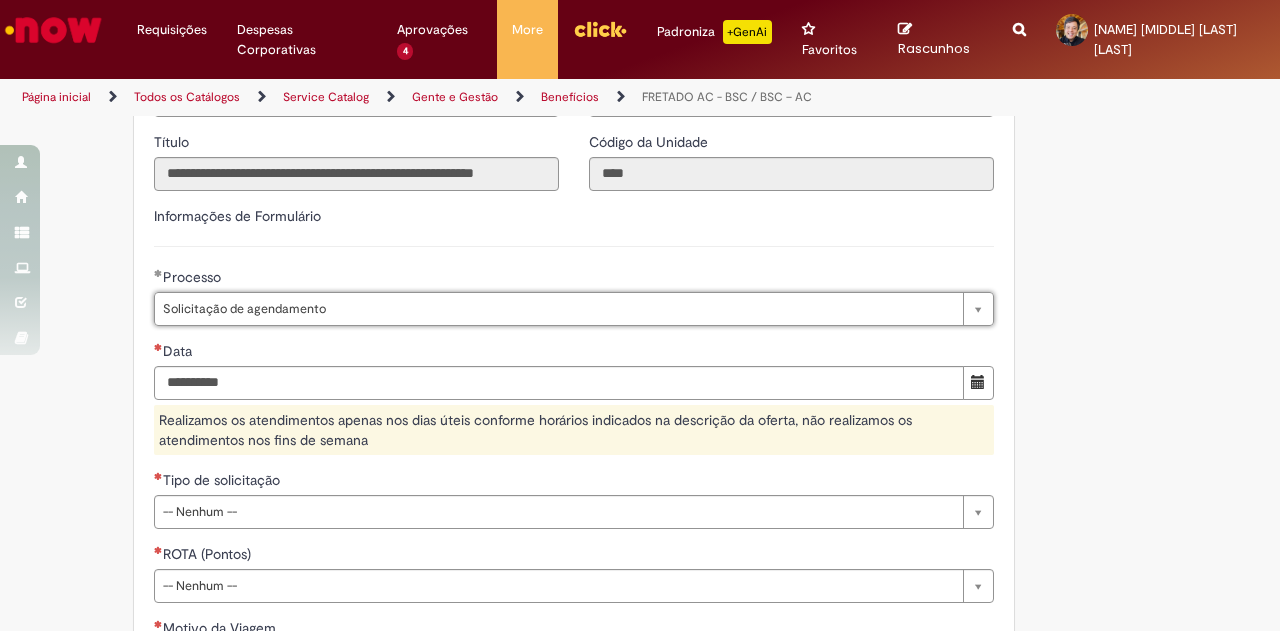 scroll, scrollTop: 860, scrollLeft: 0, axis: vertical 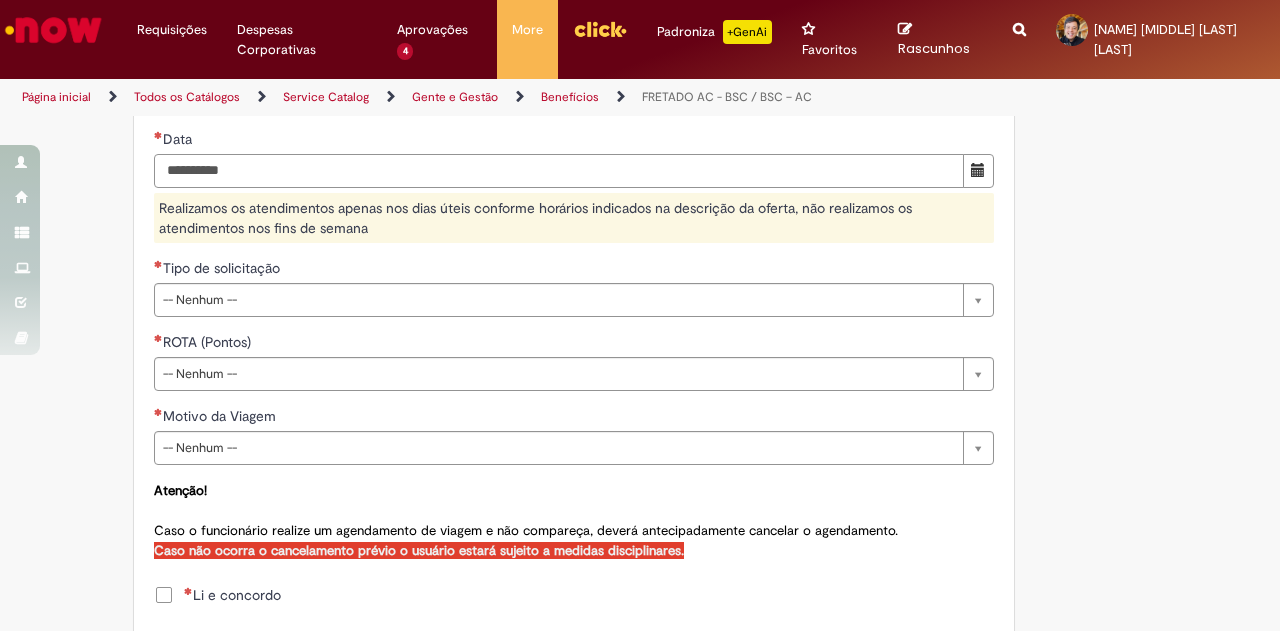 click on "Data" at bounding box center [559, 171] 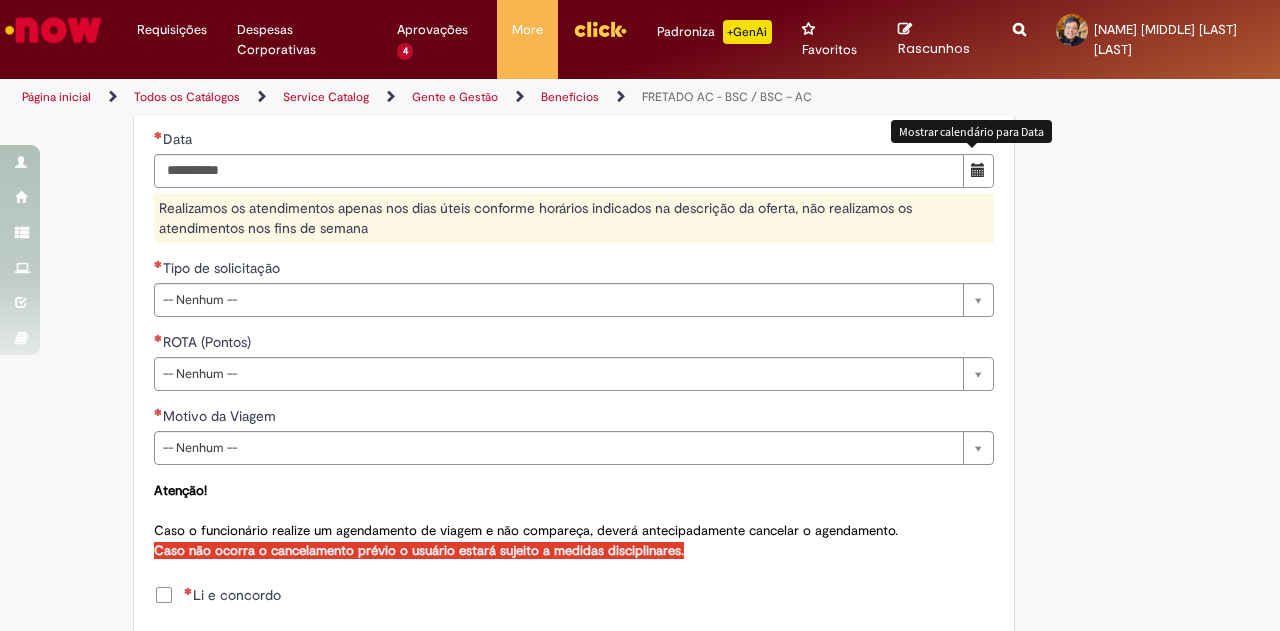 click at bounding box center [978, 170] 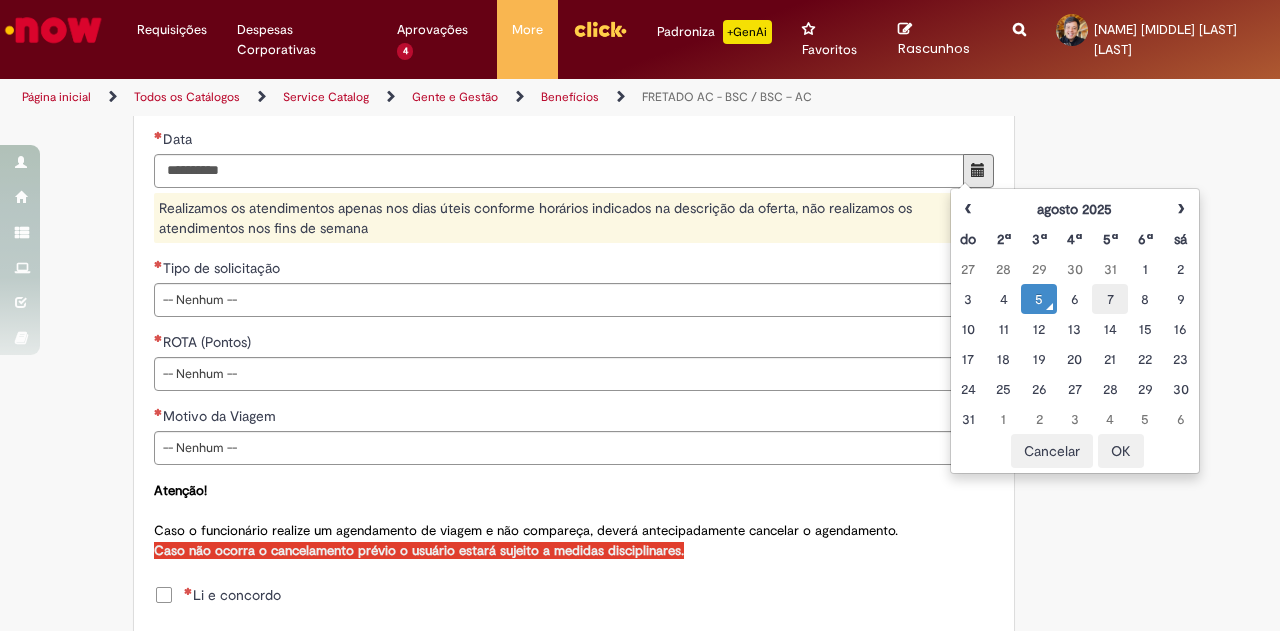 click on "7" at bounding box center (1109, 299) 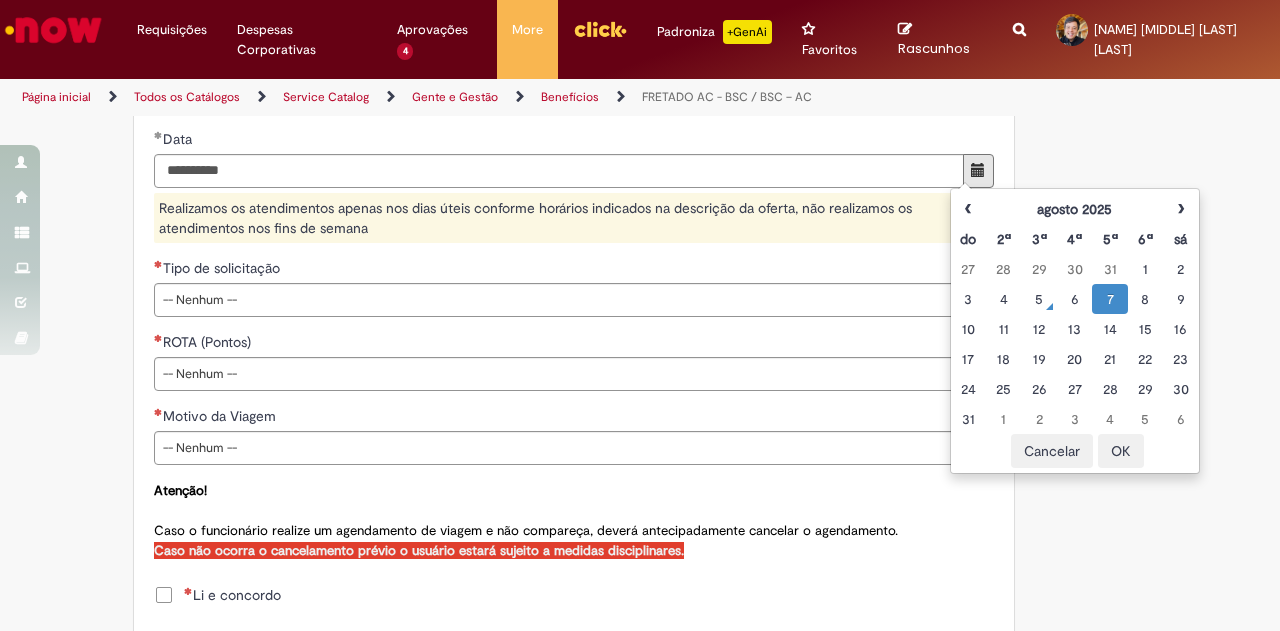 click on "OK" at bounding box center [1121, 451] 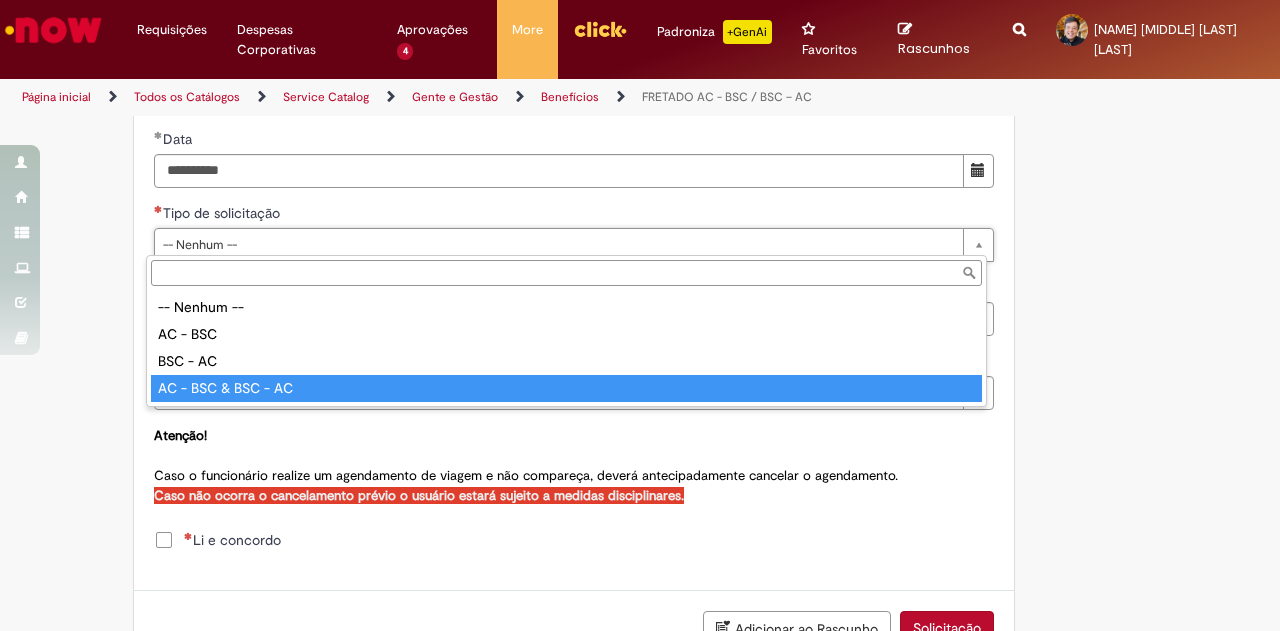 type on "**********" 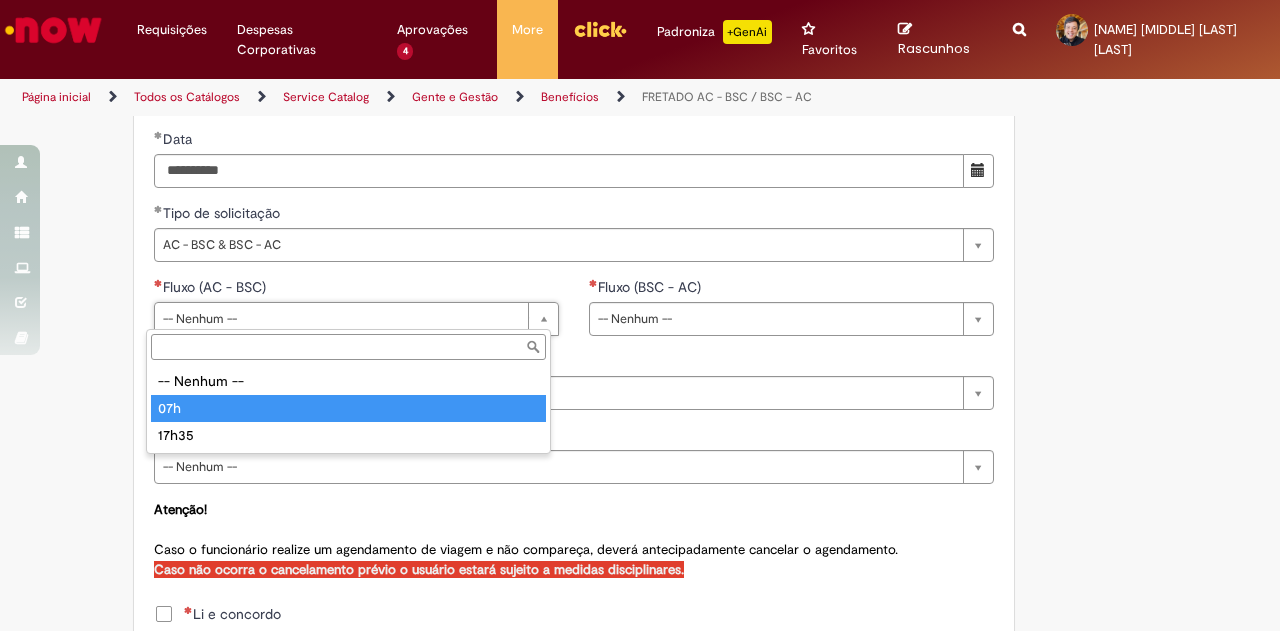 type on "***" 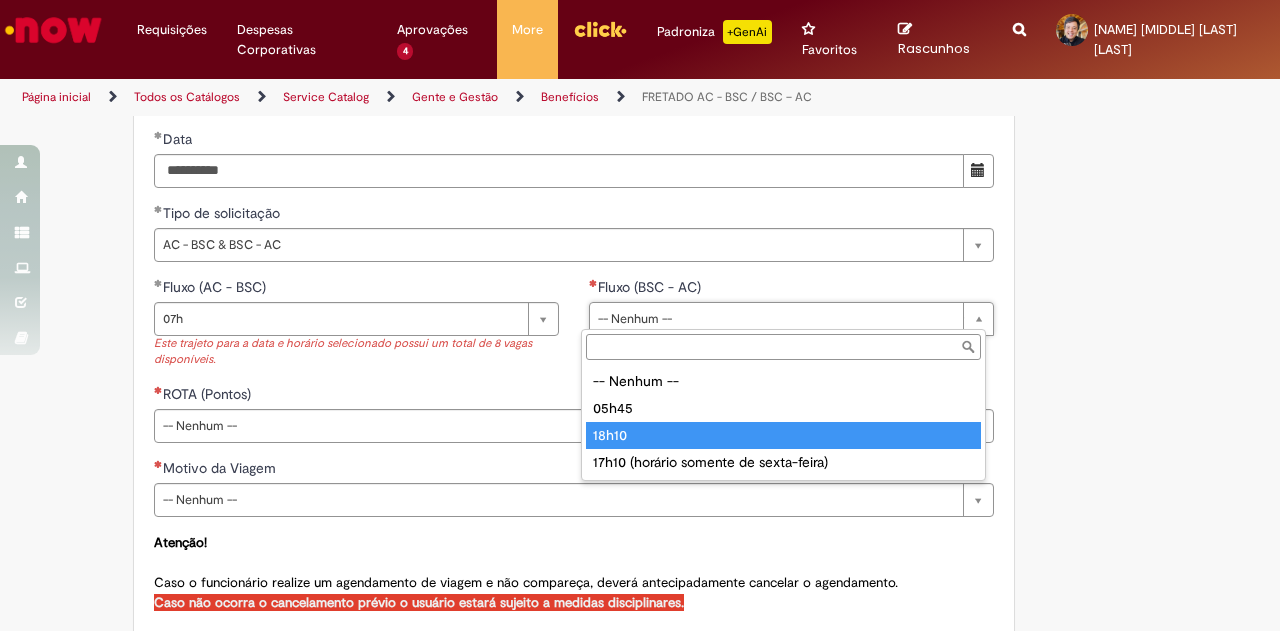 type on "*****" 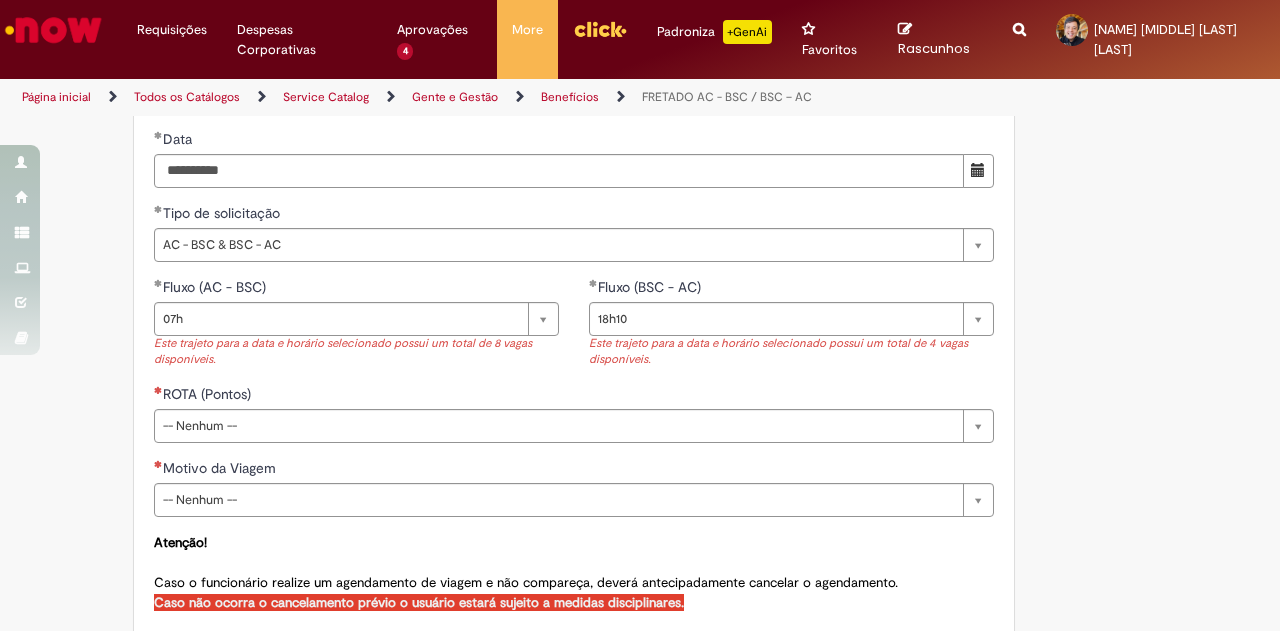 click on "ROTA  (Pontos)" at bounding box center [574, 396] 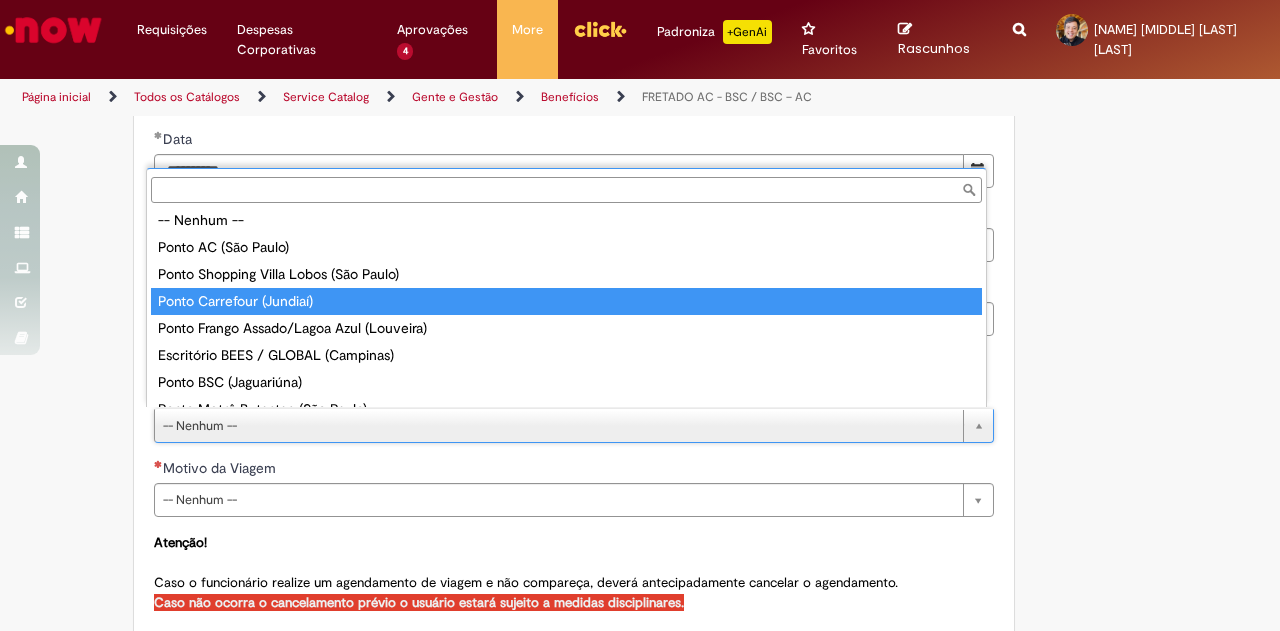 scroll, scrollTop: 0, scrollLeft: 0, axis: both 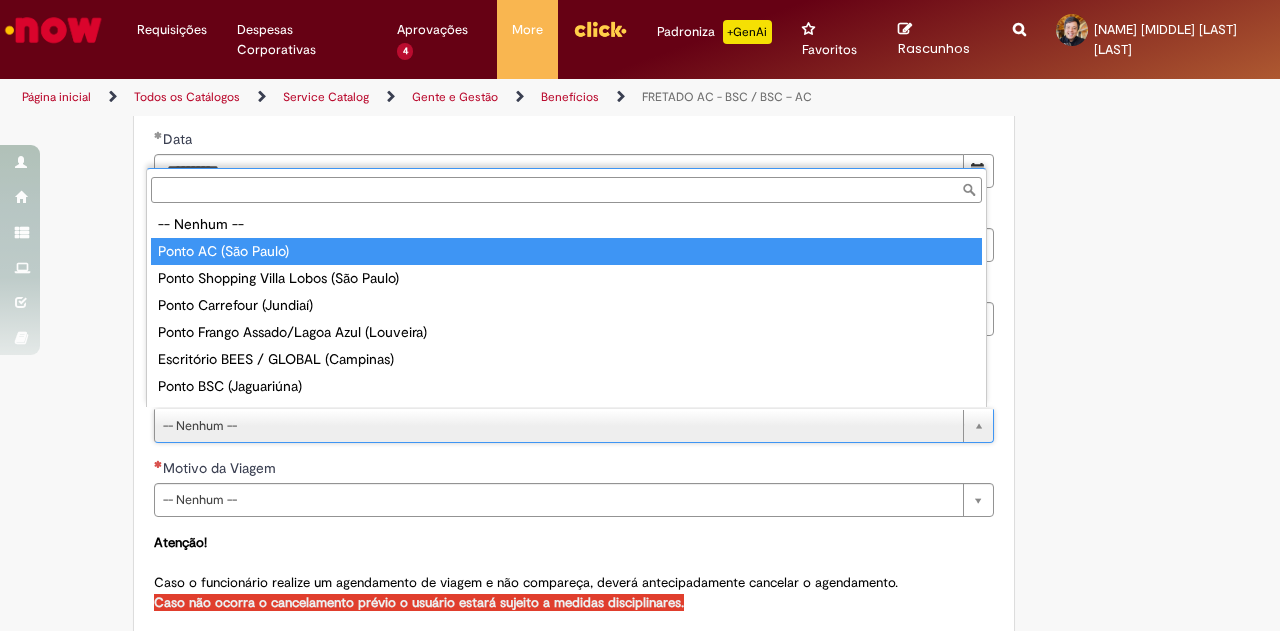 type on "**********" 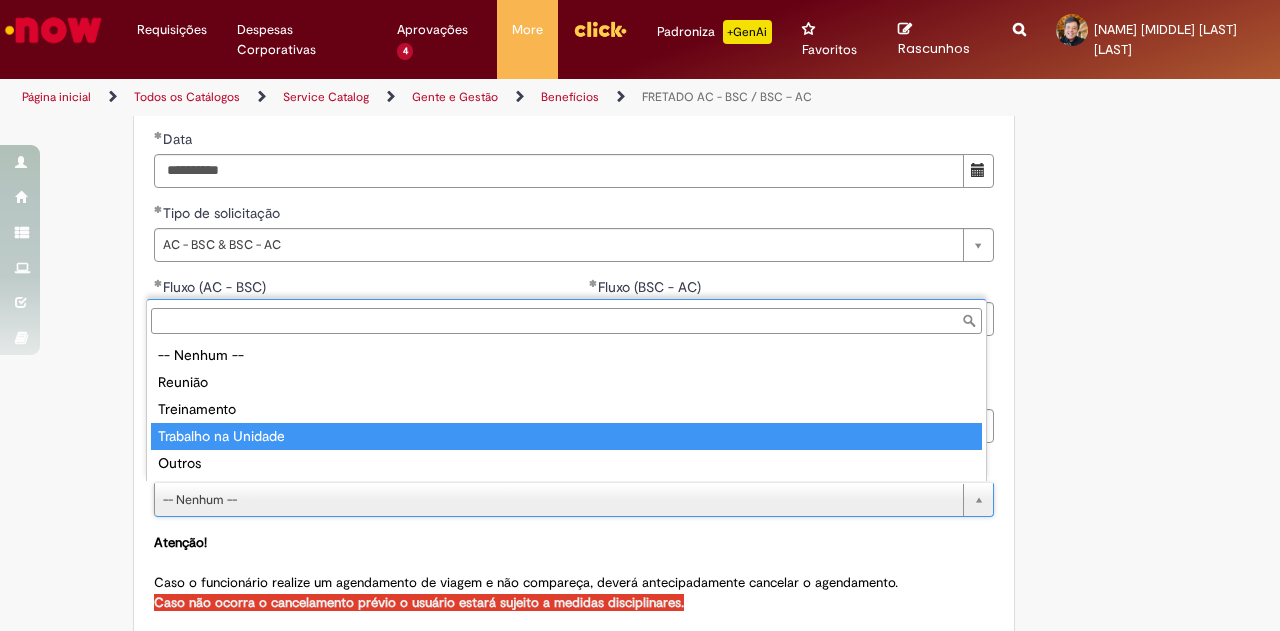 type on "**********" 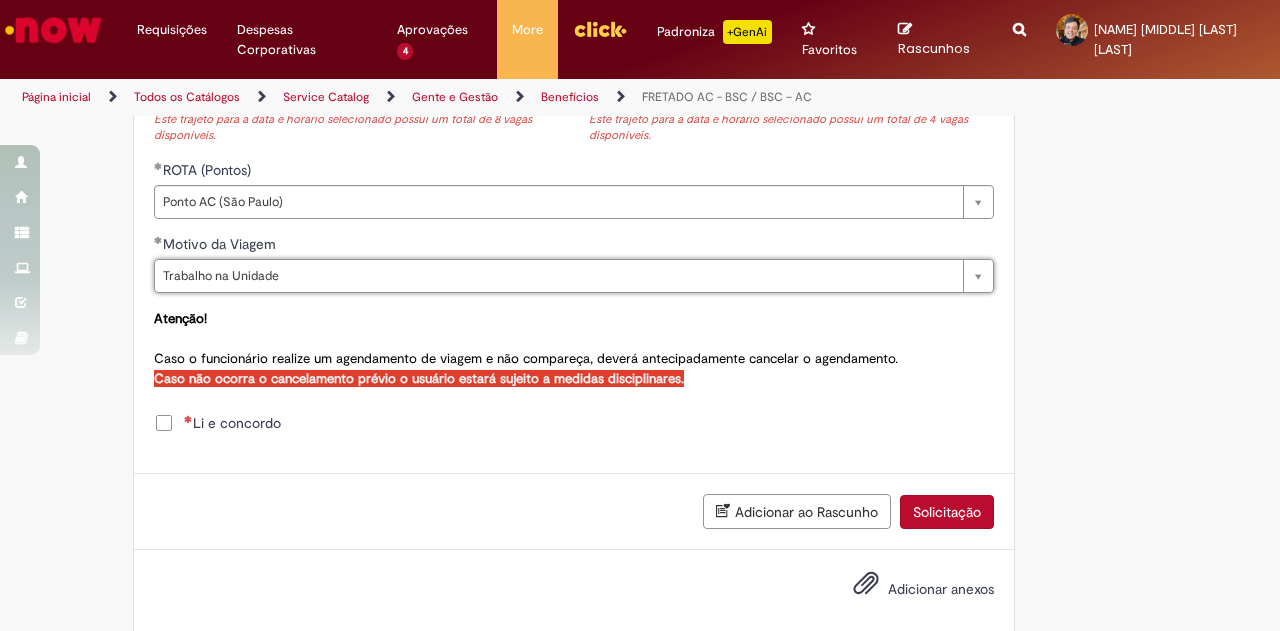 scroll, scrollTop: 1107, scrollLeft: 0, axis: vertical 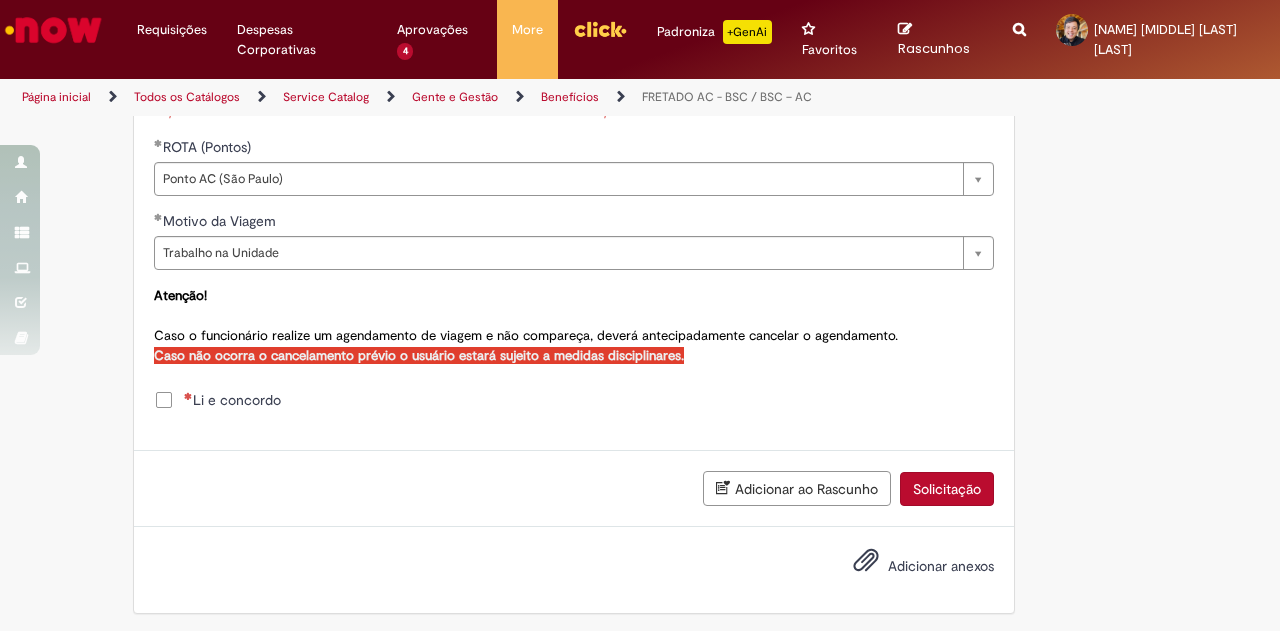 click on "Motivo da Viagem" at bounding box center (574, 223) 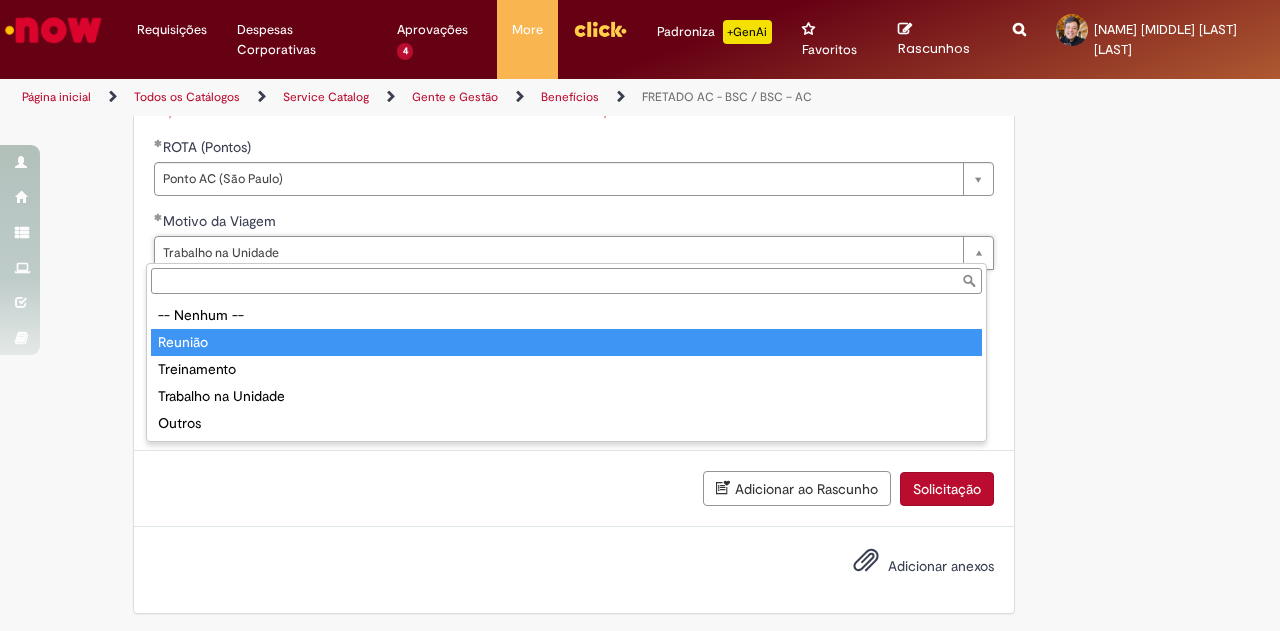 type on "*******" 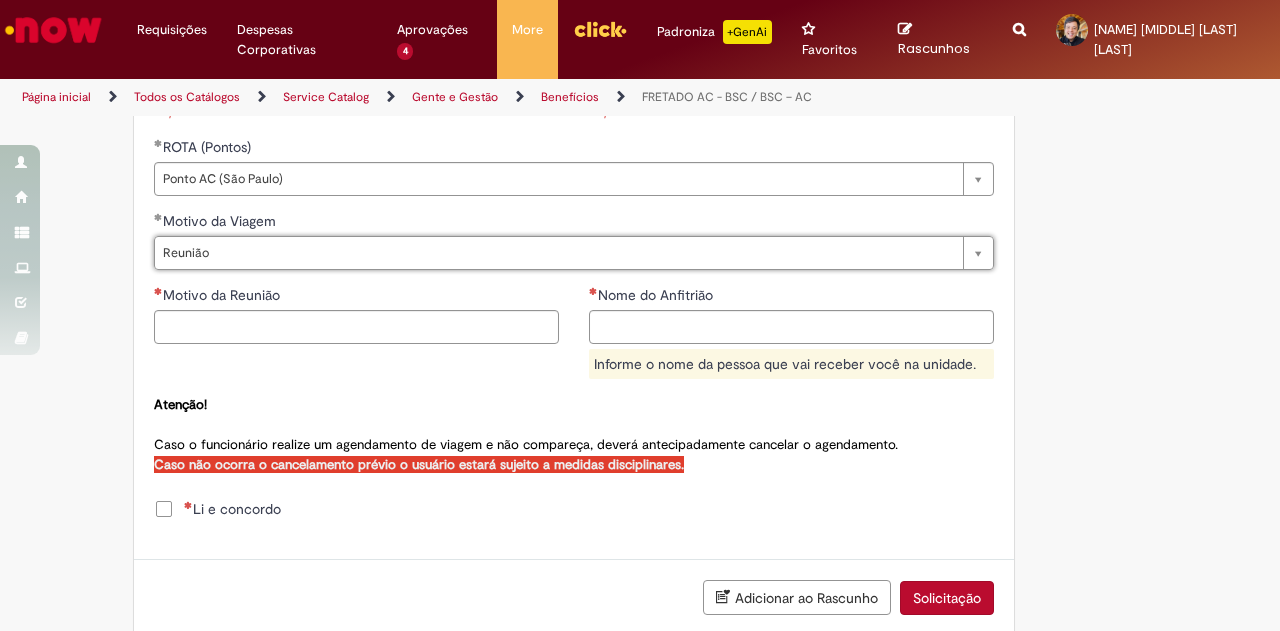scroll, scrollTop: 0, scrollLeft: 48, axis: horizontal 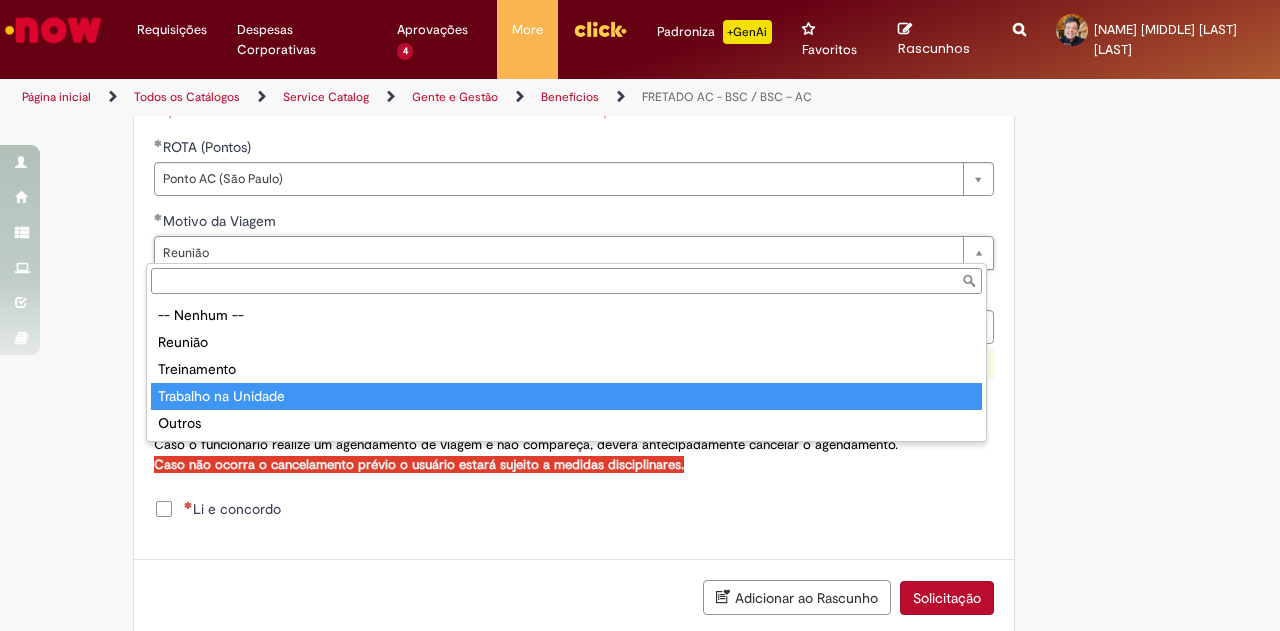 type on "**********" 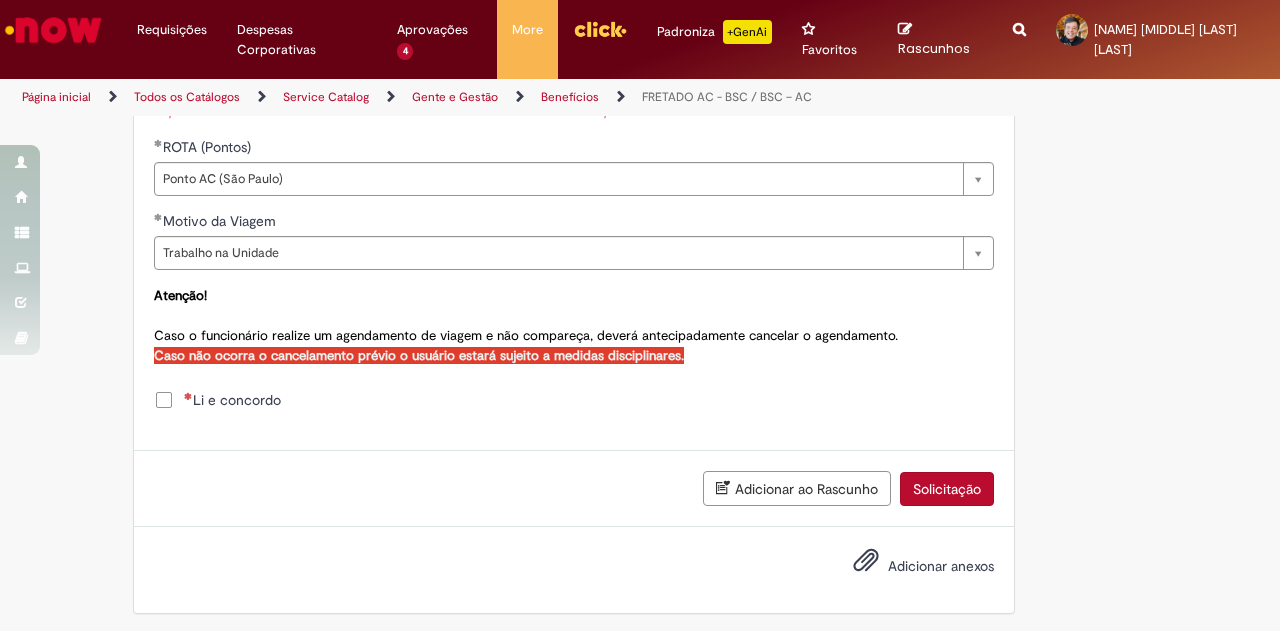 click on "Li e concordo" at bounding box center (232, 400) 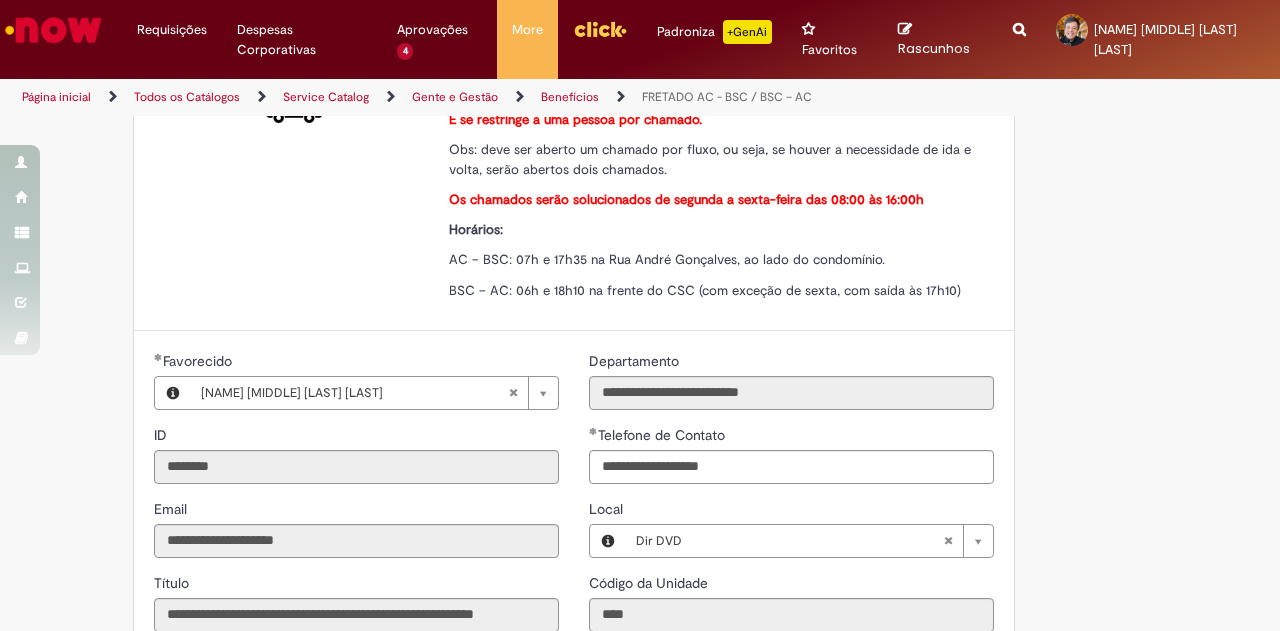 scroll, scrollTop: 0, scrollLeft: 0, axis: both 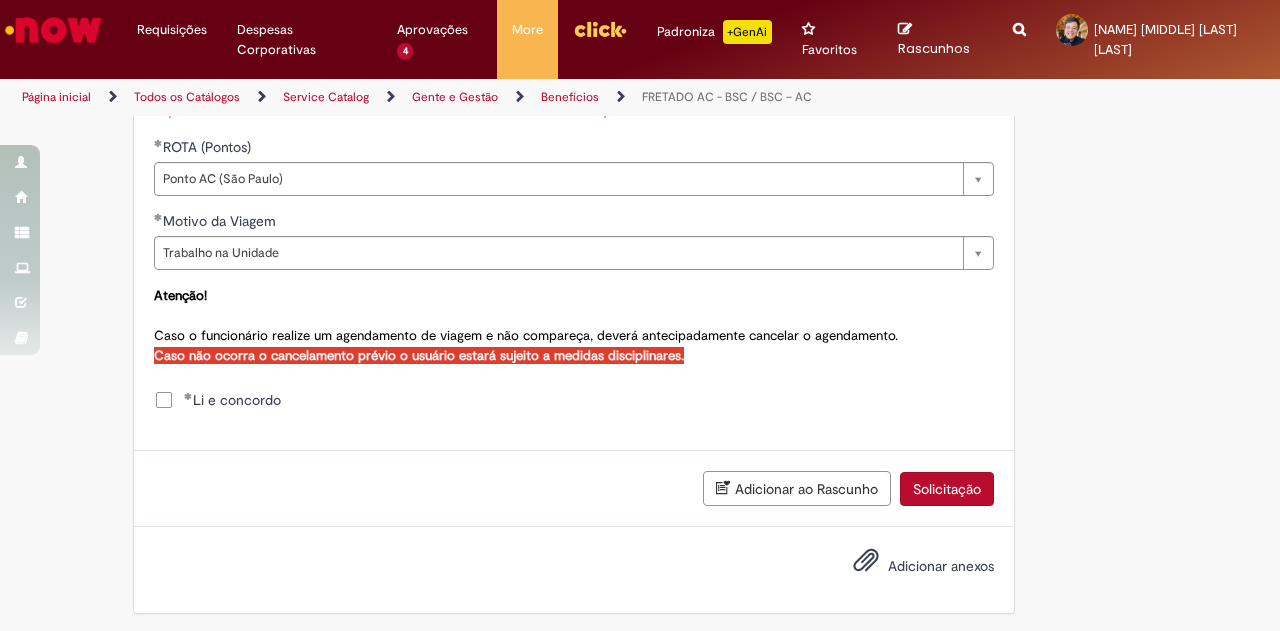 click on "Solicitação" at bounding box center [947, 489] 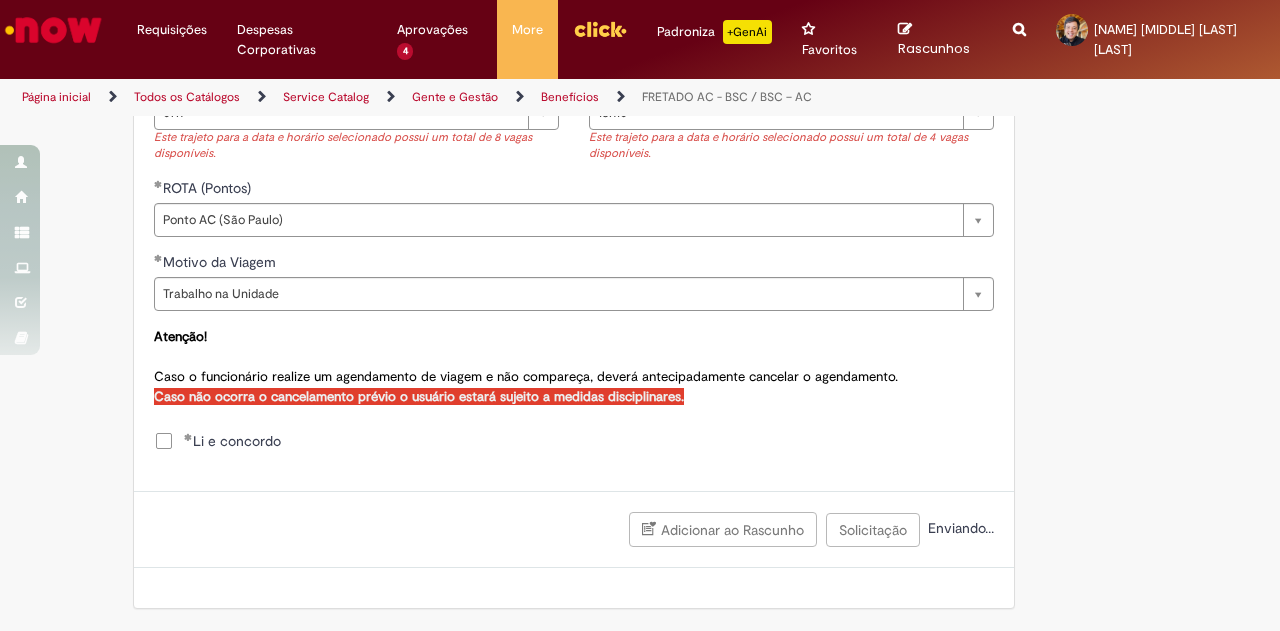 scroll, scrollTop: 1062, scrollLeft: 0, axis: vertical 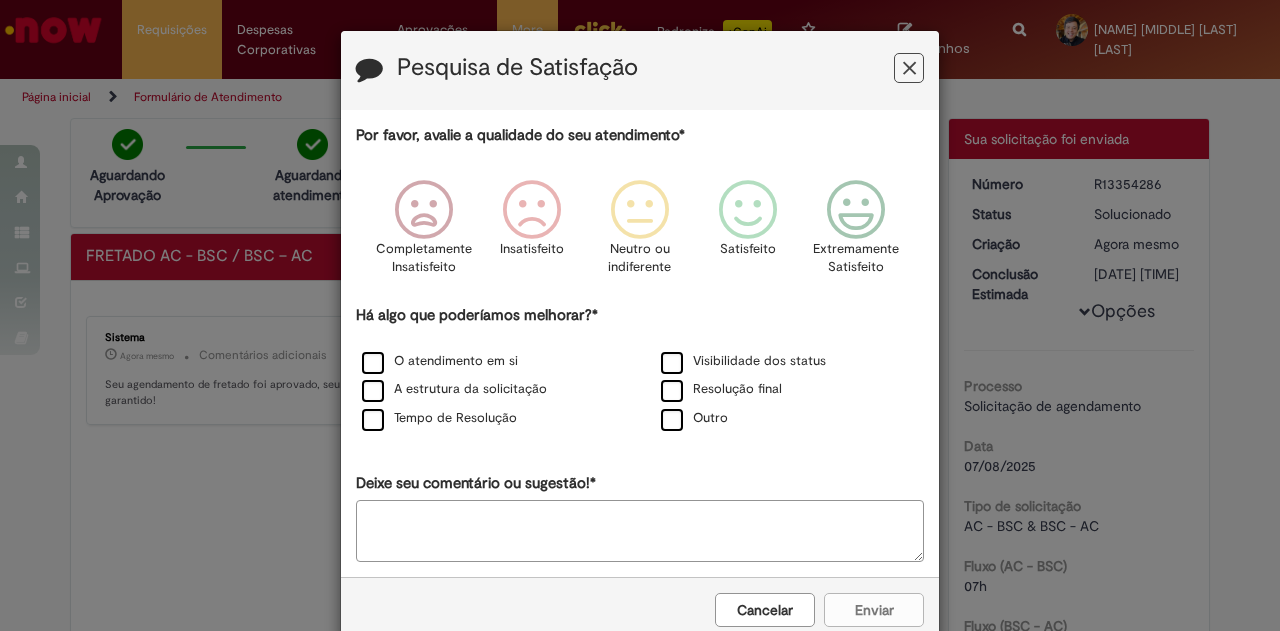 click at bounding box center (909, 68) 